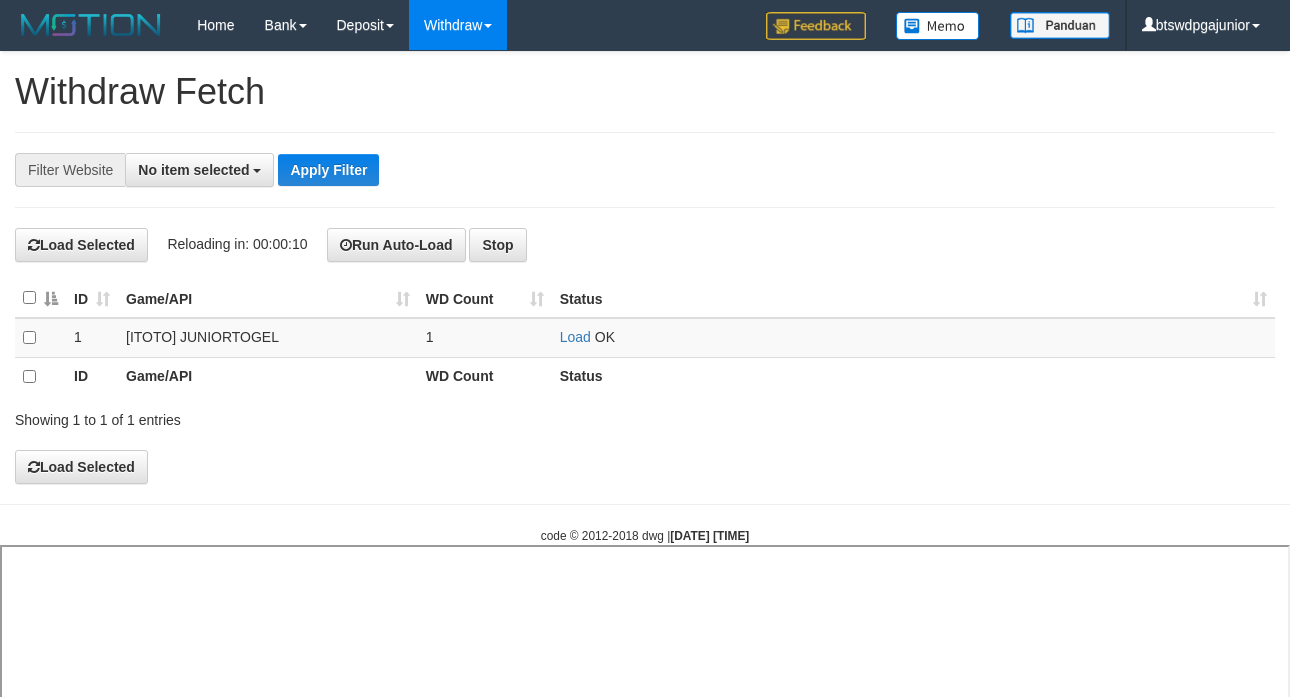 select 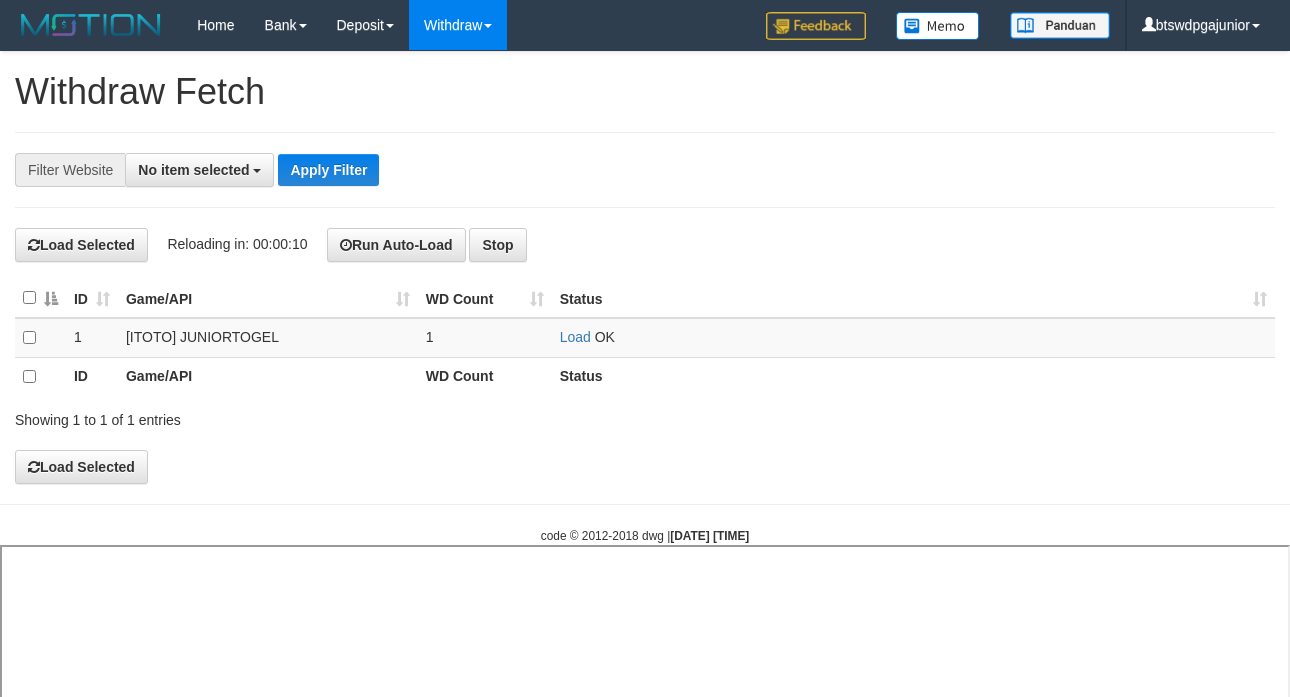 select 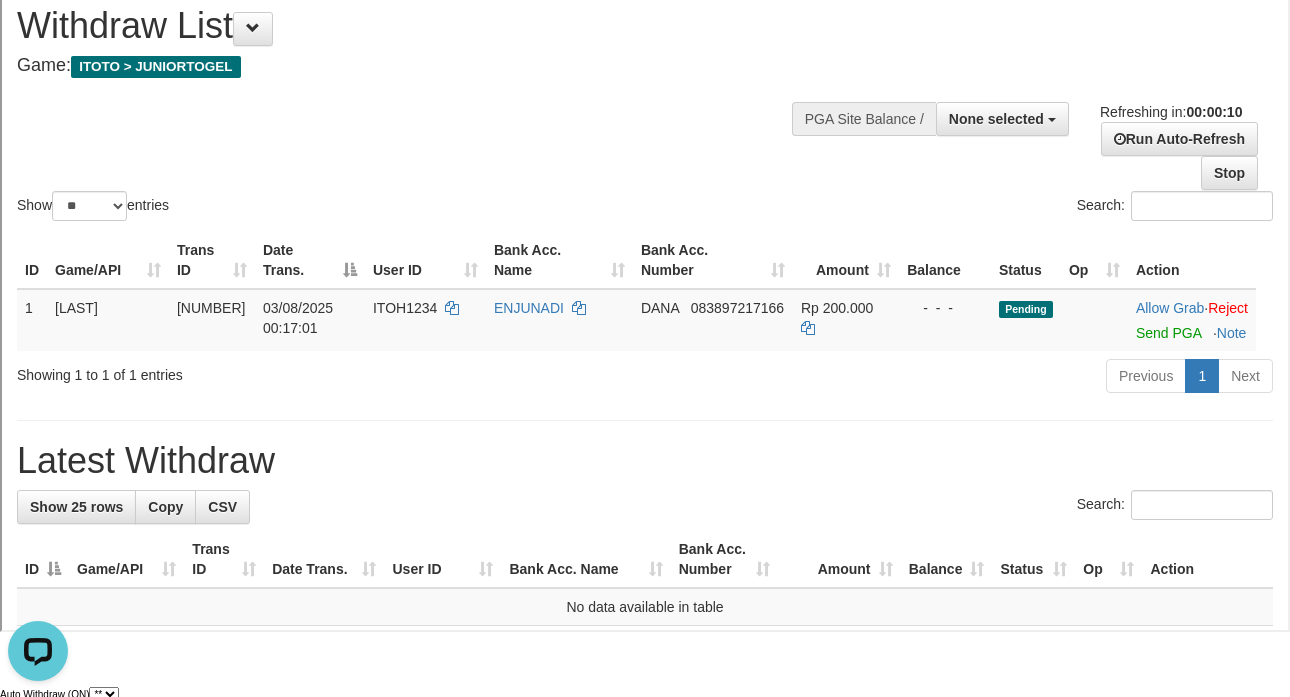 scroll, scrollTop: 0, scrollLeft: 0, axis: both 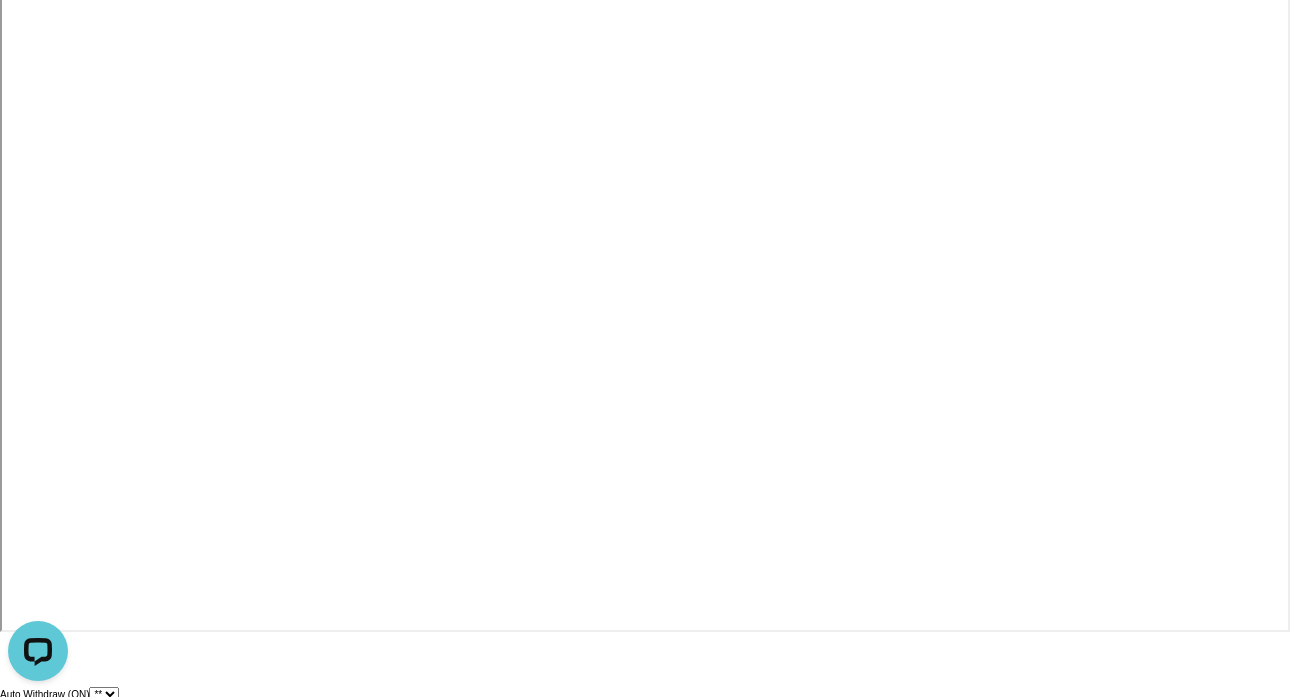 select 